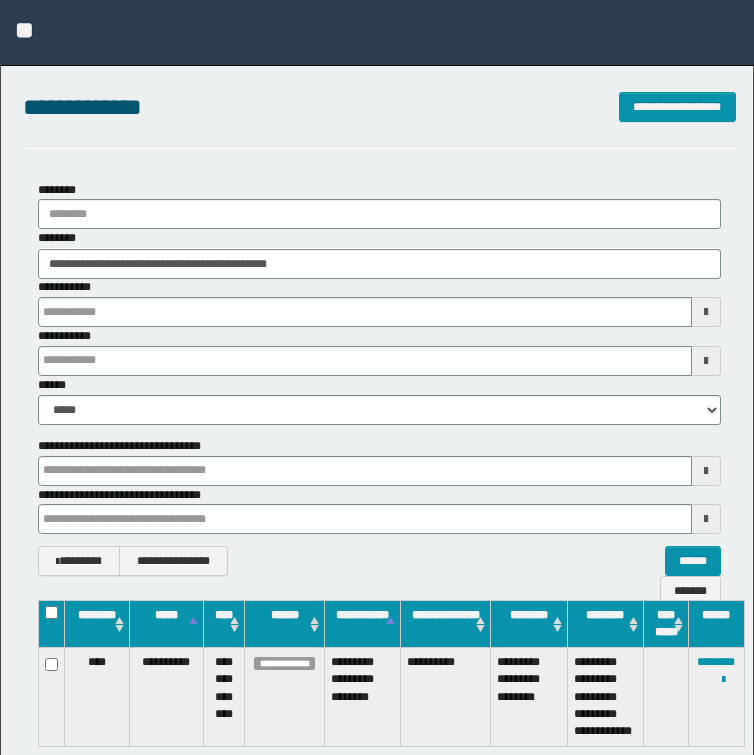 scroll, scrollTop: 181, scrollLeft: 0, axis: vertical 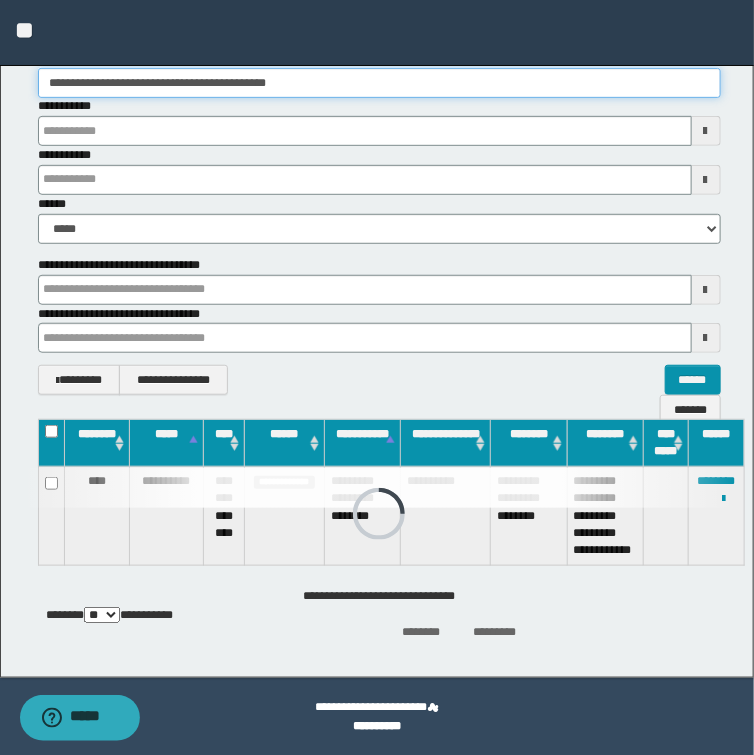 drag, startPoint x: 330, startPoint y: 89, endPoint x: 10, endPoint y: 84, distance: 320.03906 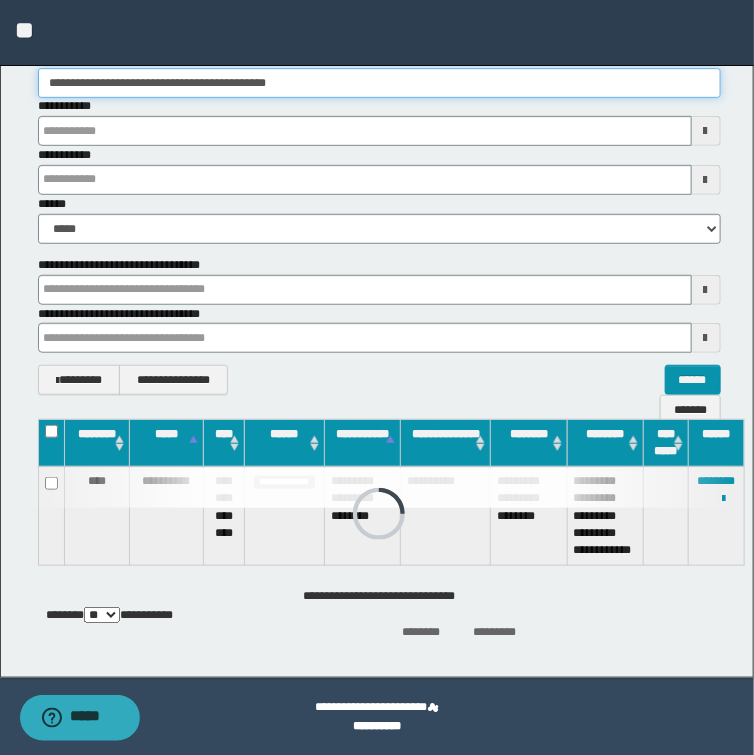 click on "**********" at bounding box center (379, 198) 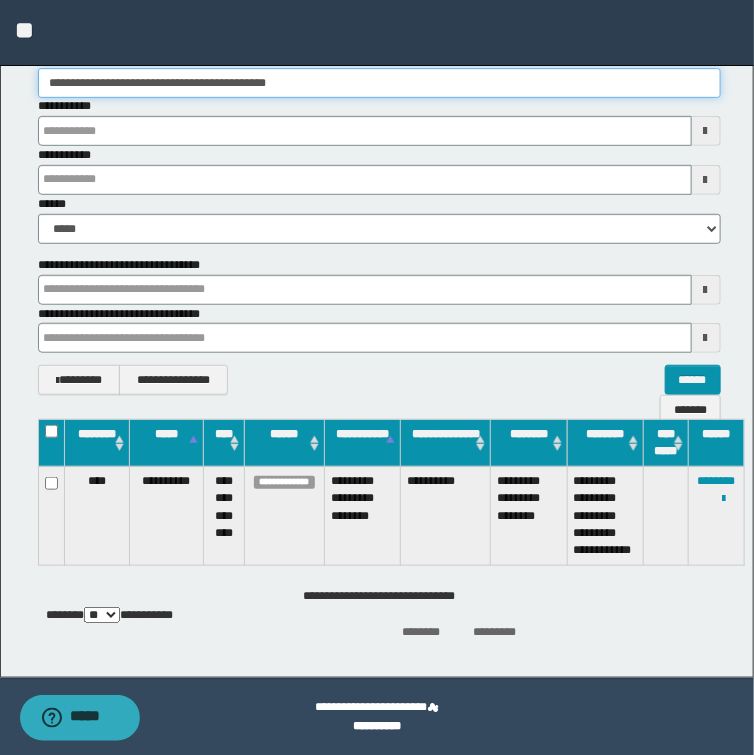 paste 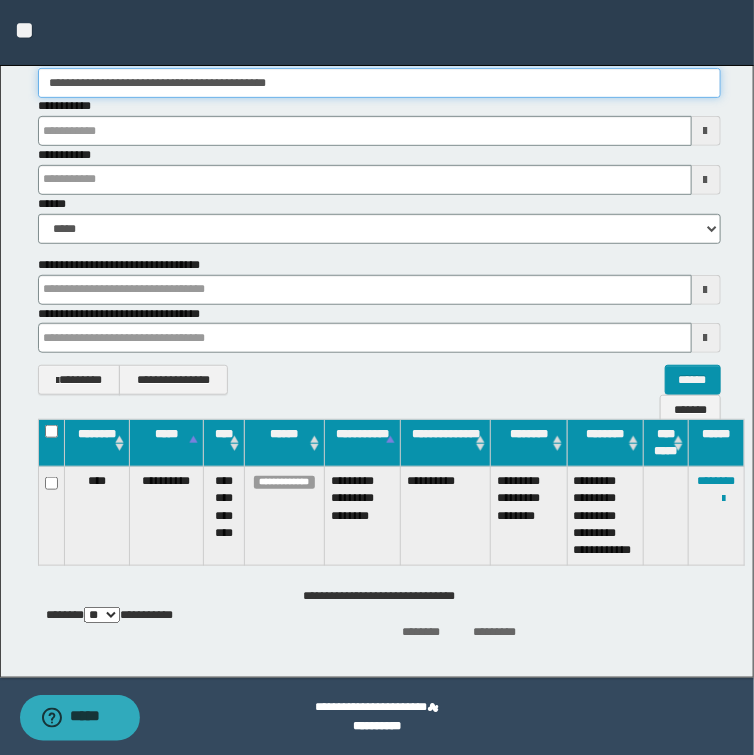 type on "**********" 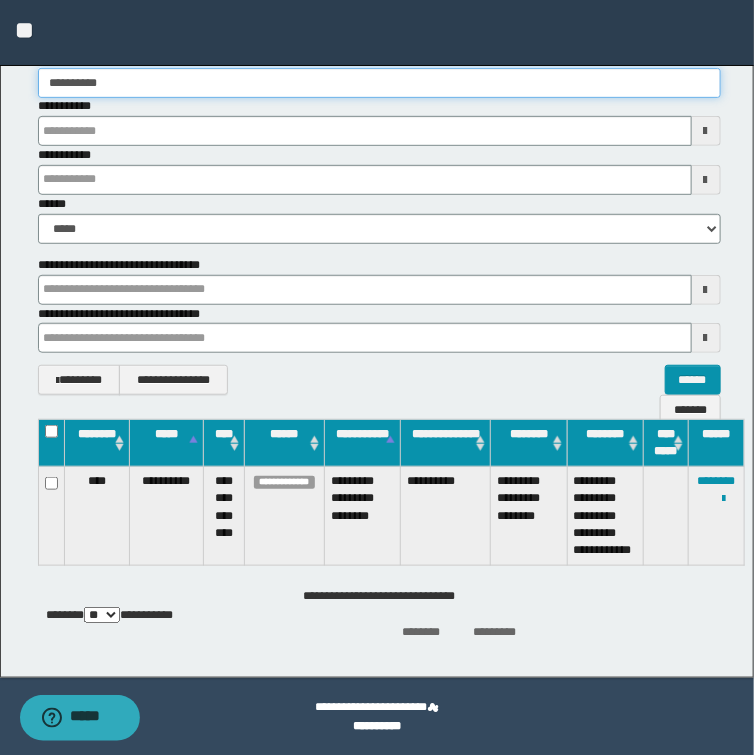 type on "**********" 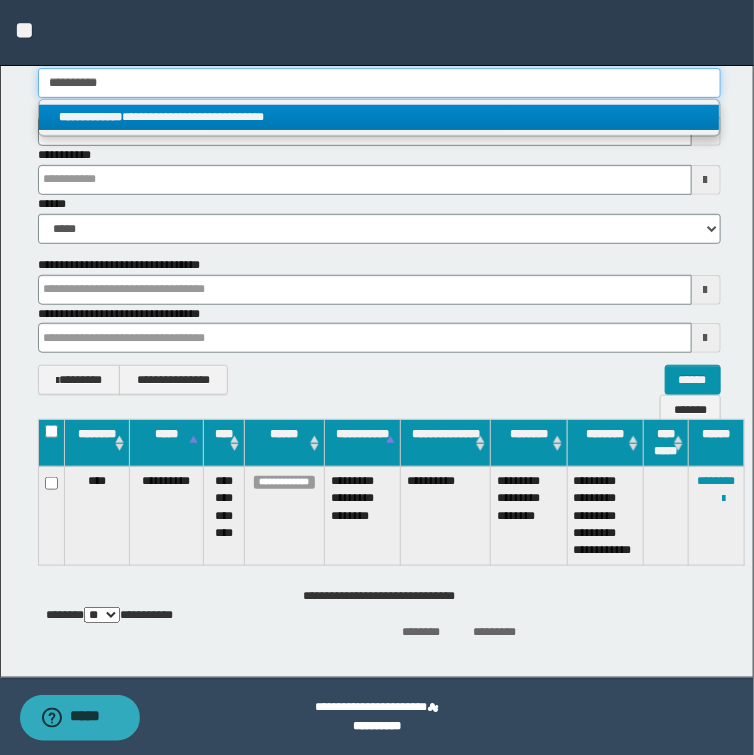 type on "**********" 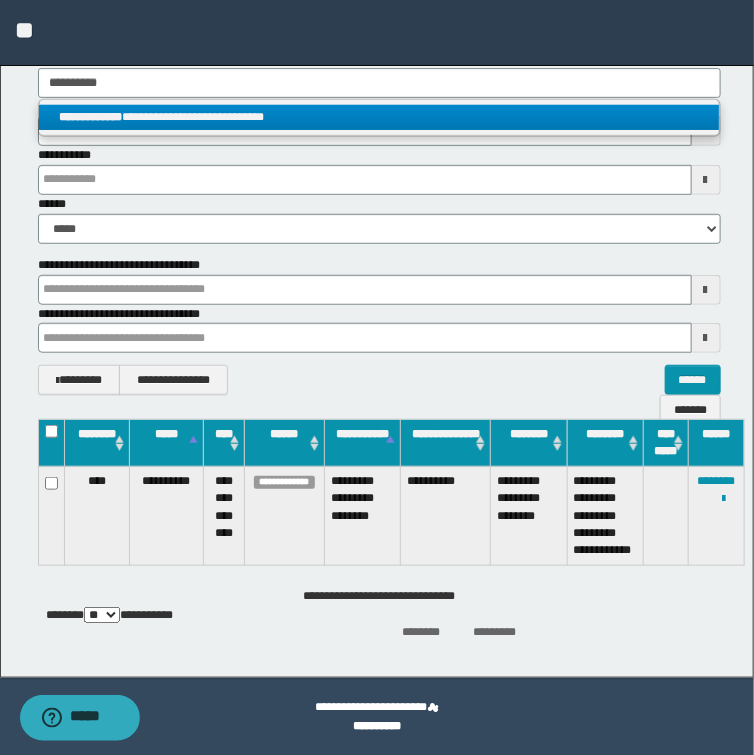 click on "**********" at bounding box center (379, 117) 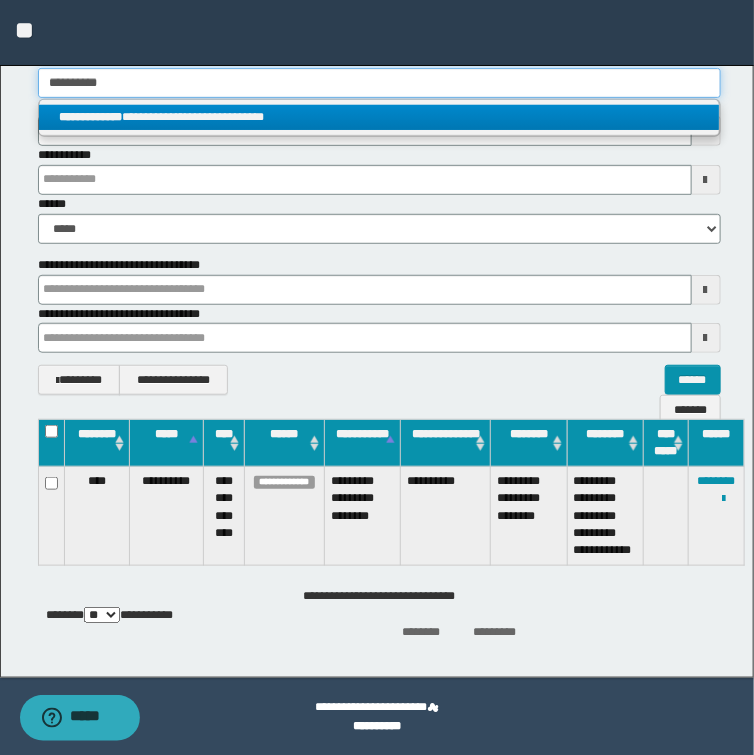 type 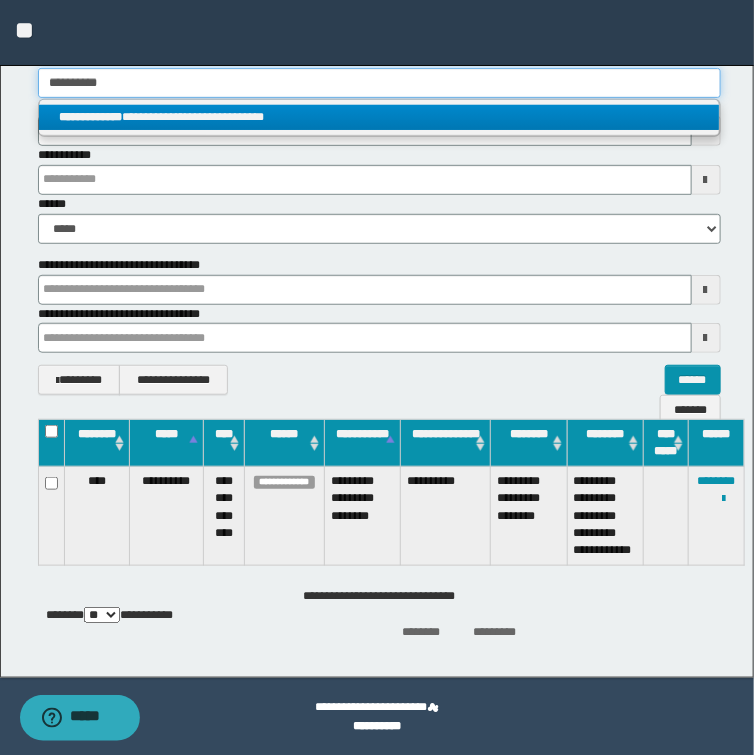 type on "**********" 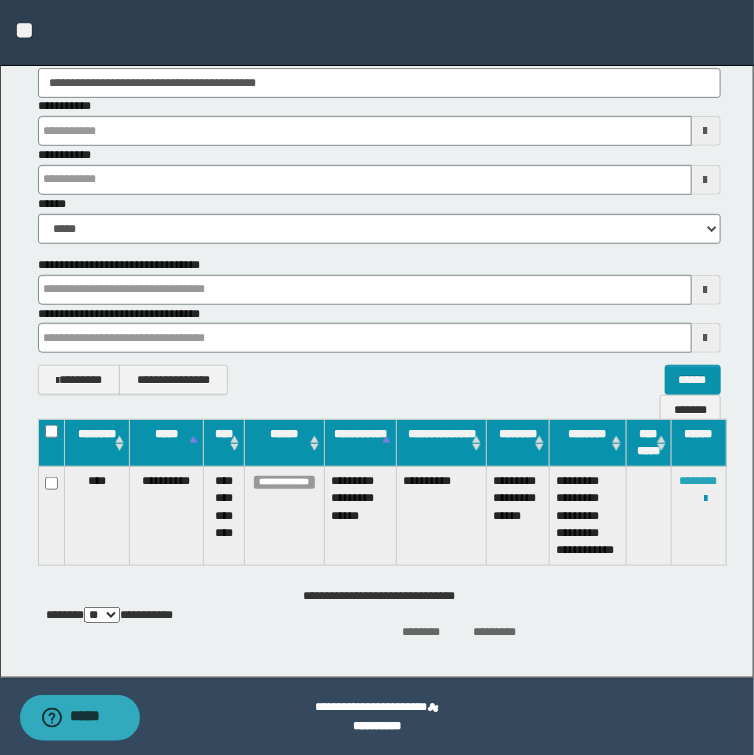 click on "********" at bounding box center [699, 481] 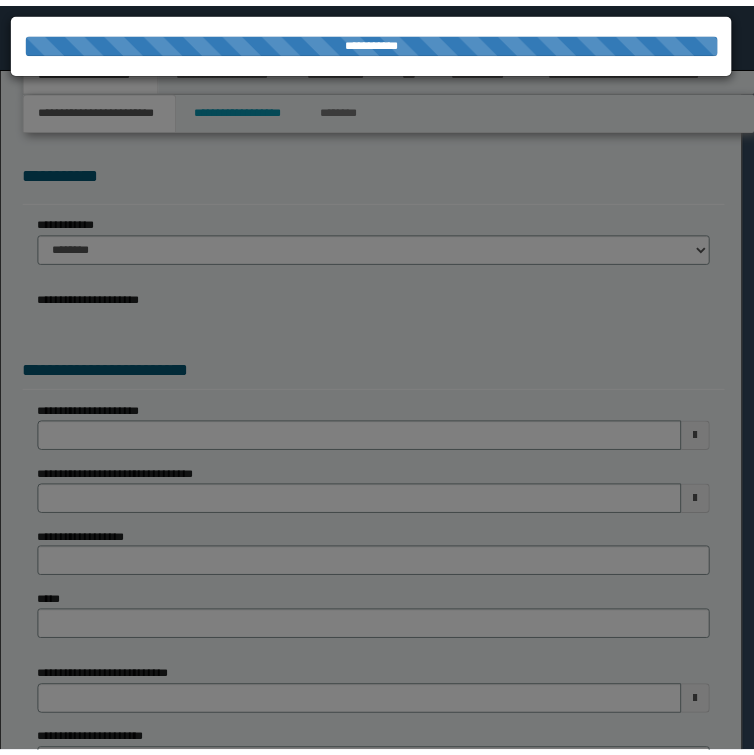 scroll, scrollTop: 0, scrollLeft: 0, axis: both 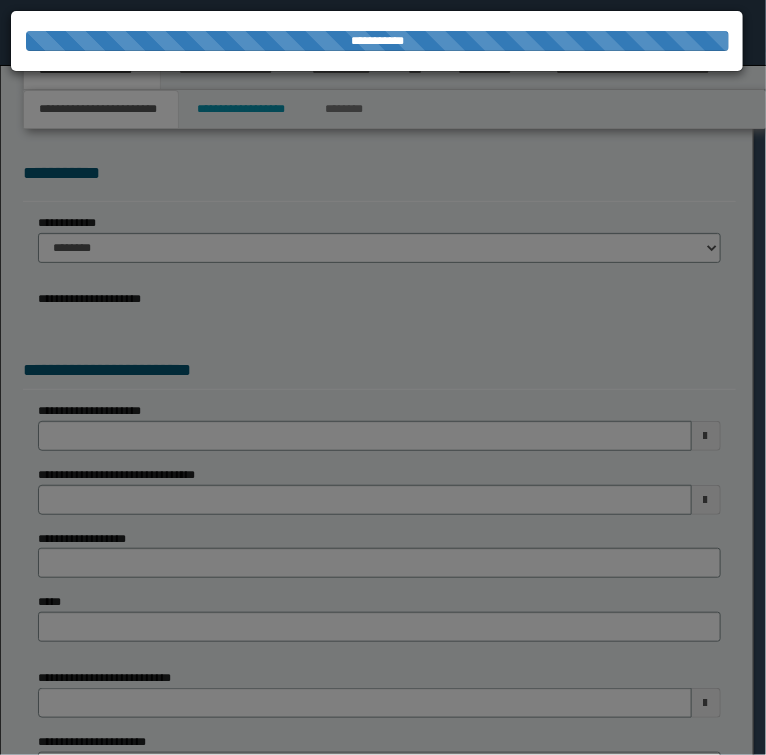 select on "*" 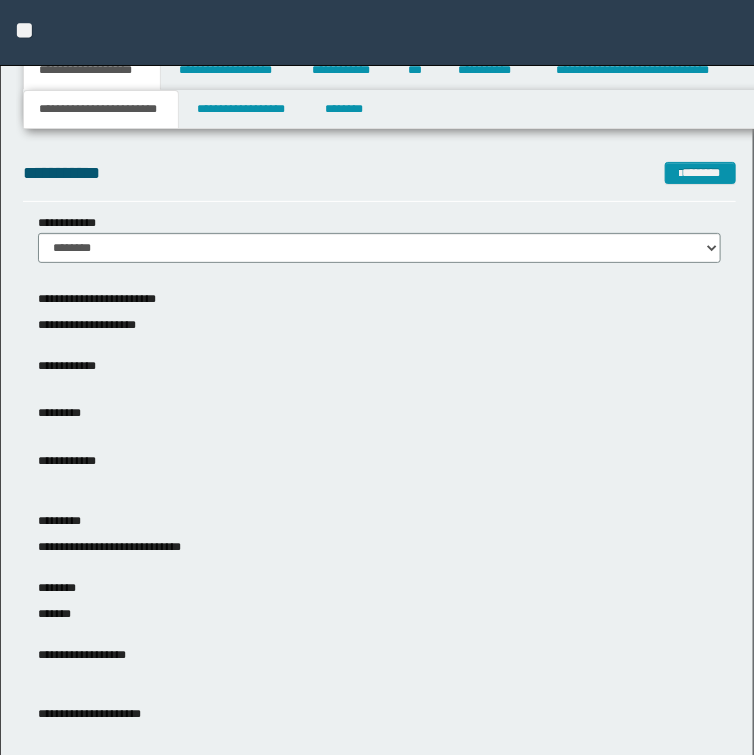 scroll, scrollTop: 0, scrollLeft: 0, axis: both 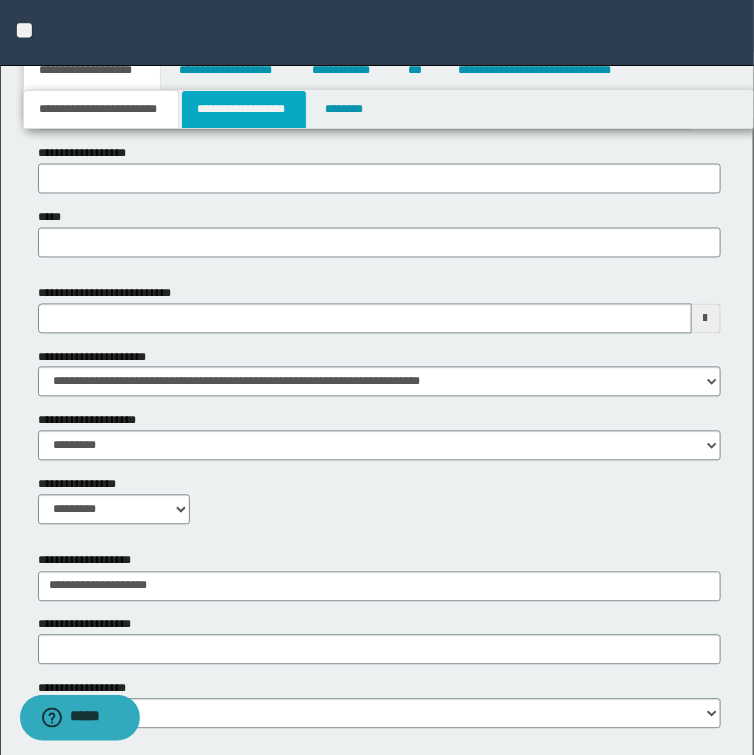 click on "**********" at bounding box center [244, 109] 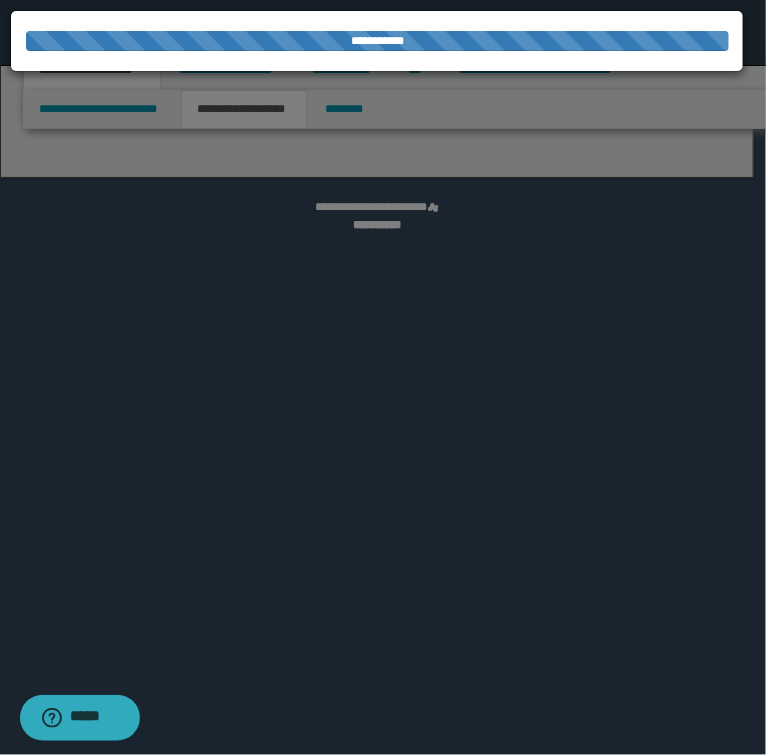 select on "*" 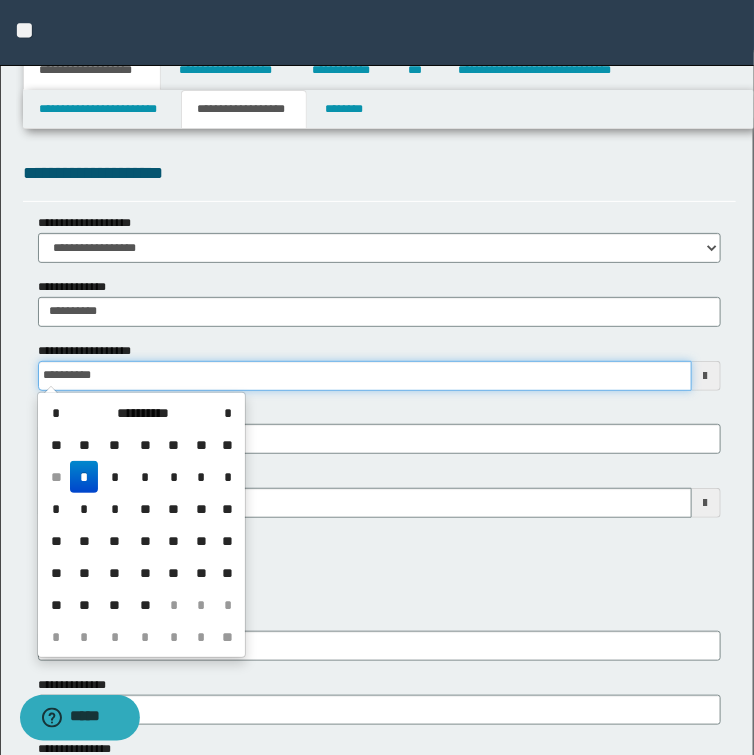 drag, startPoint x: 138, startPoint y: 375, endPoint x: -1, endPoint y: 378, distance: 139.03236 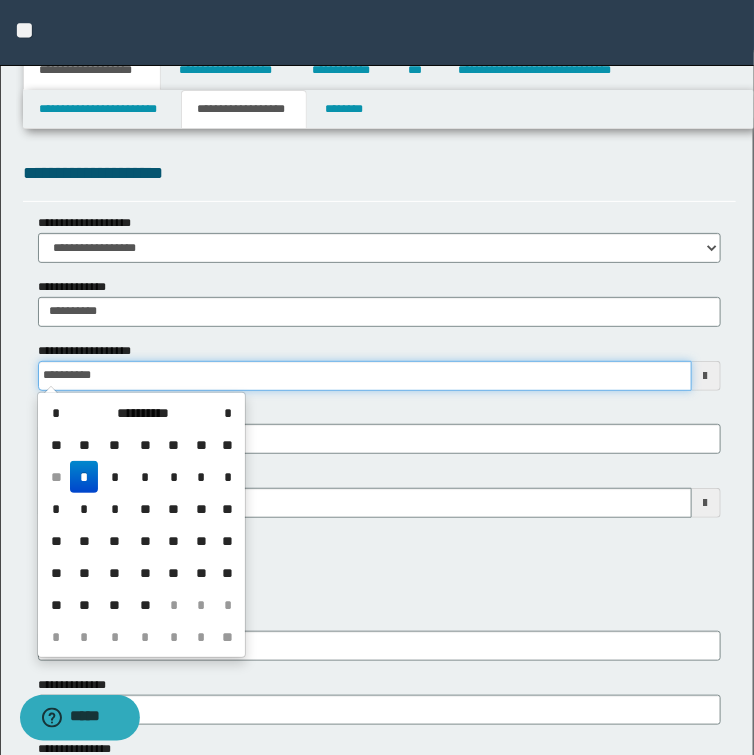 click on "**********" at bounding box center [377, 377] 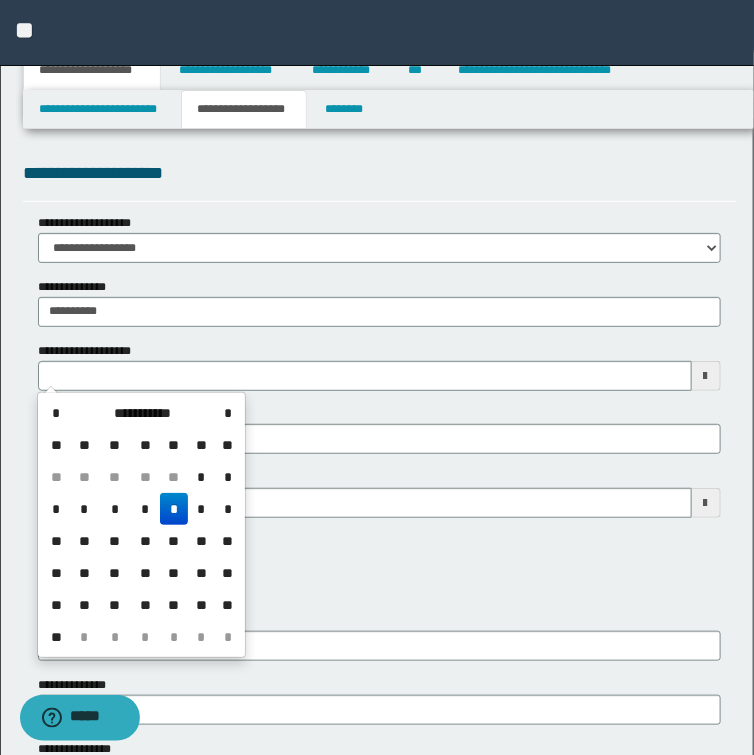 click on "**********" at bounding box center (379, 407) 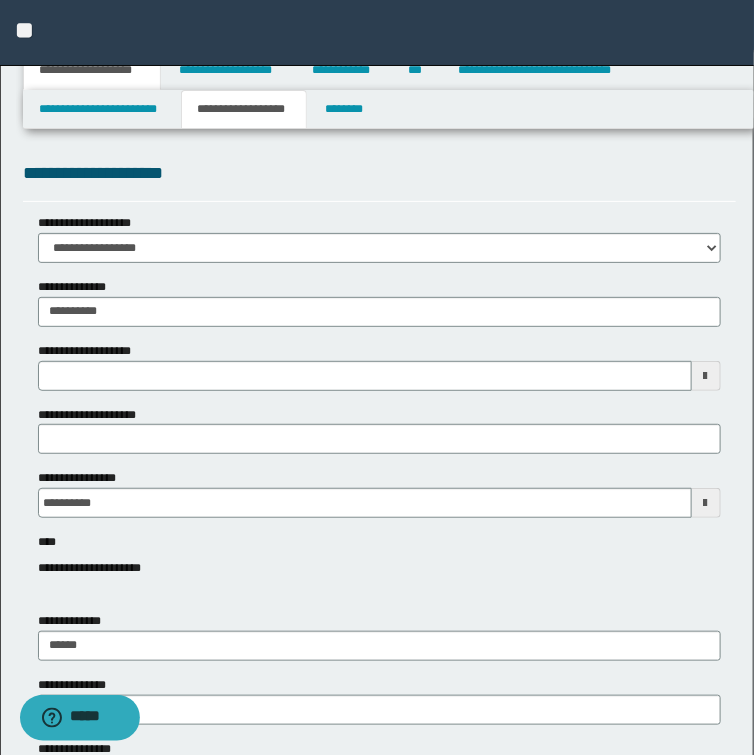 type 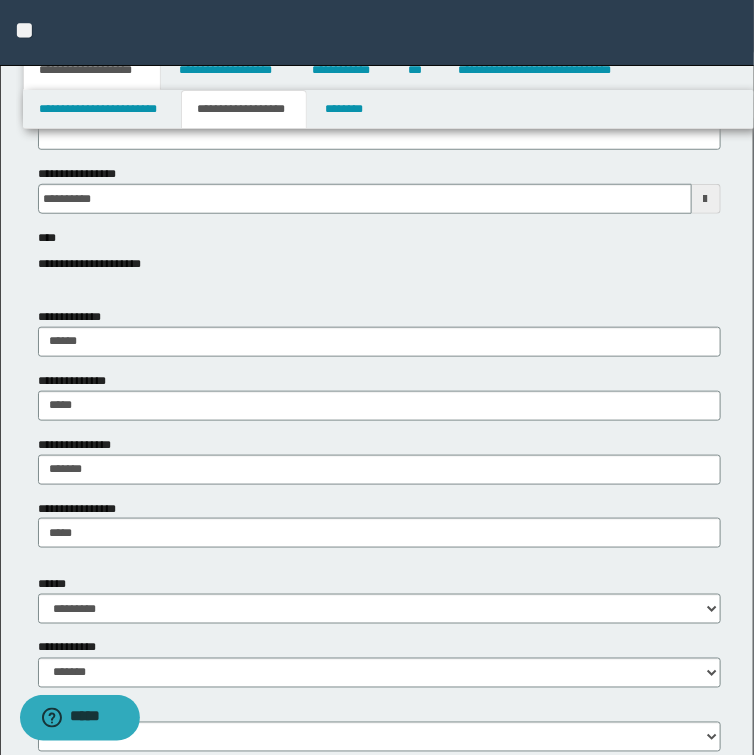 scroll, scrollTop: 320, scrollLeft: 0, axis: vertical 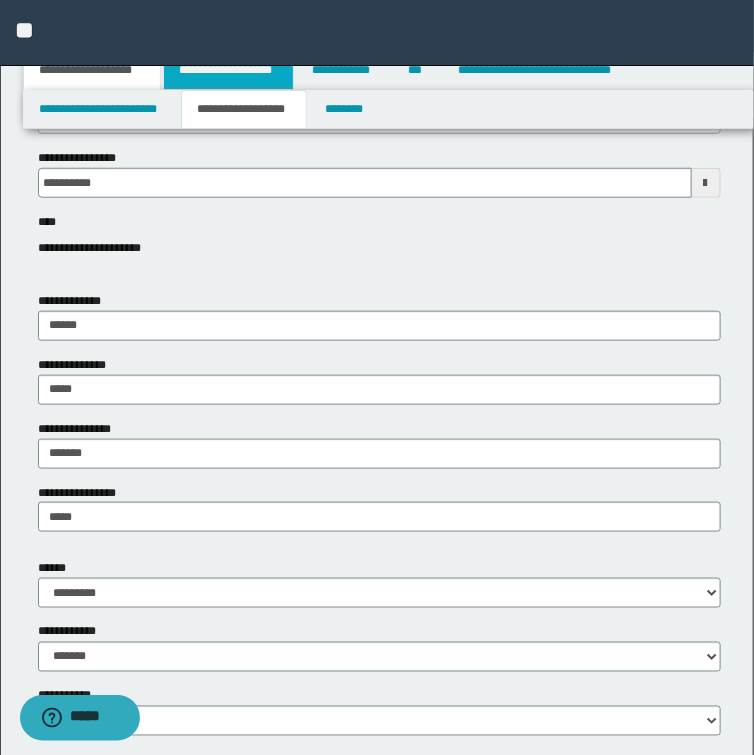 click on "**********" at bounding box center (228, 70) 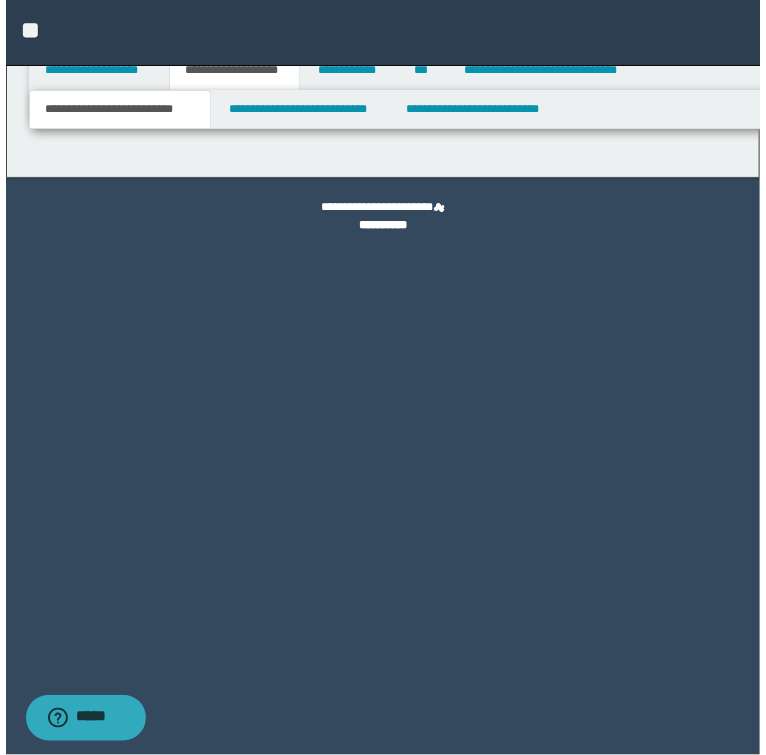scroll, scrollTop: 0, scrollLeft: 0, axis: both 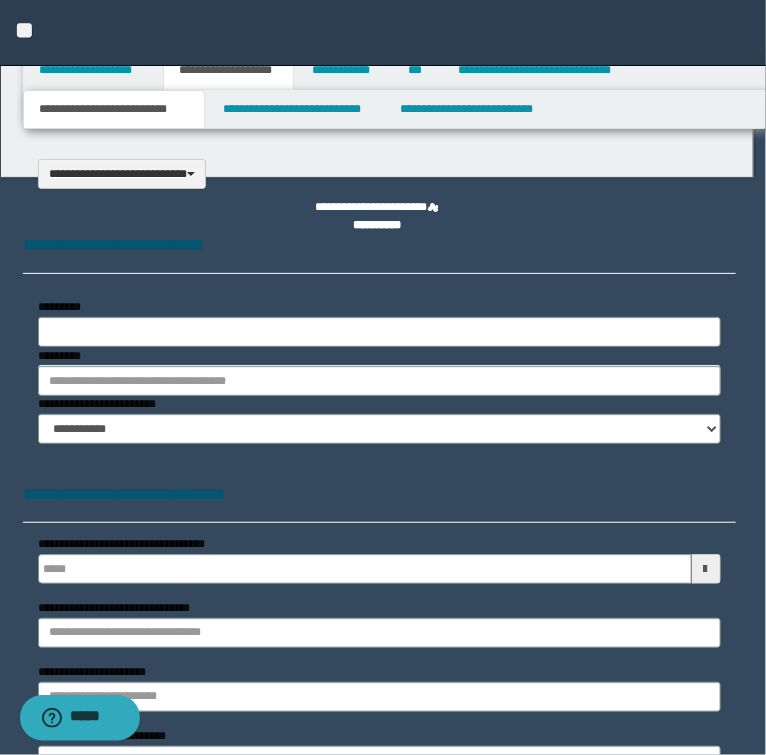 select on "*" 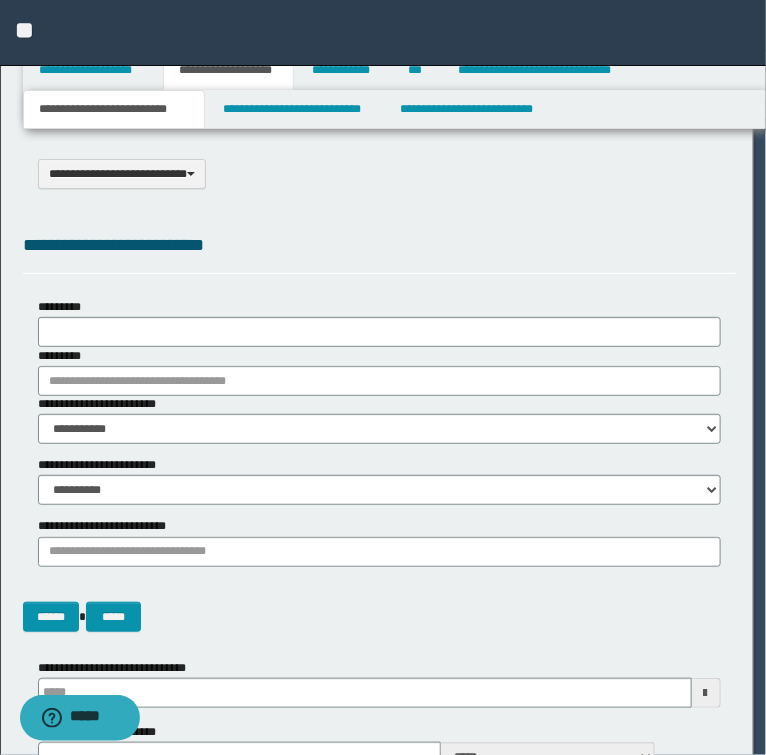 scroll, scrollTop: 0, scrollLeft: 0, axis: both 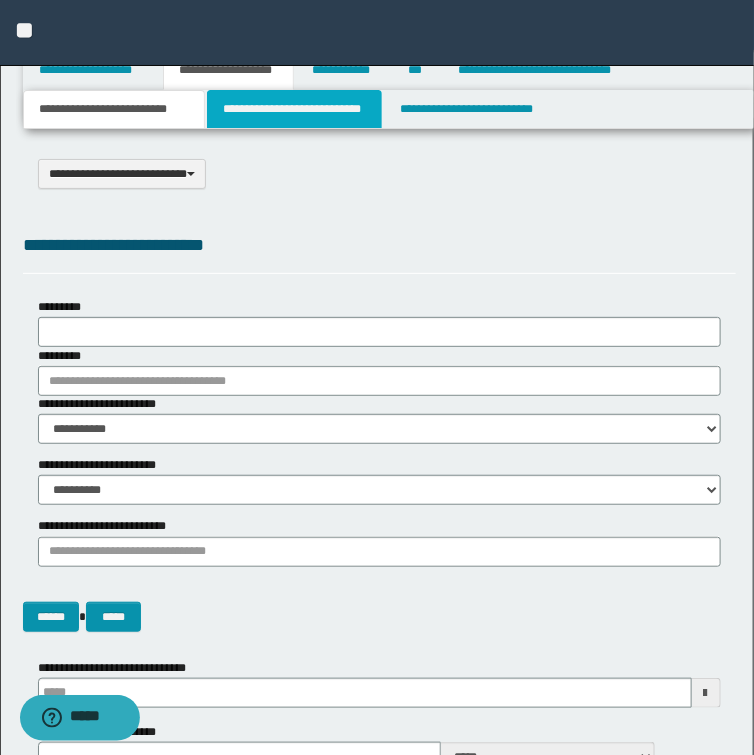 click on "**********" at bounding box center (294, 109) 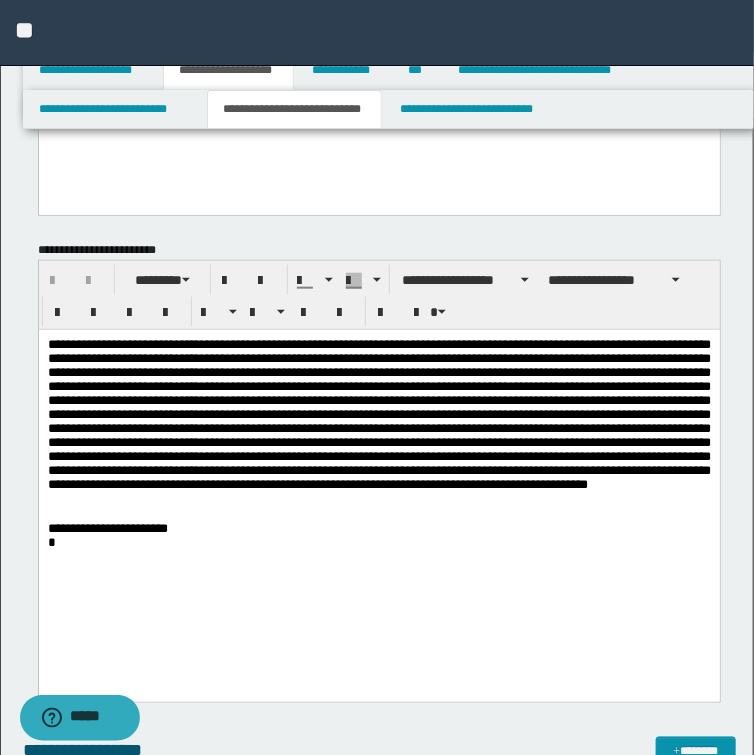 scroll, scrollTop: 400, scrollLeft: 0, axis: vertical 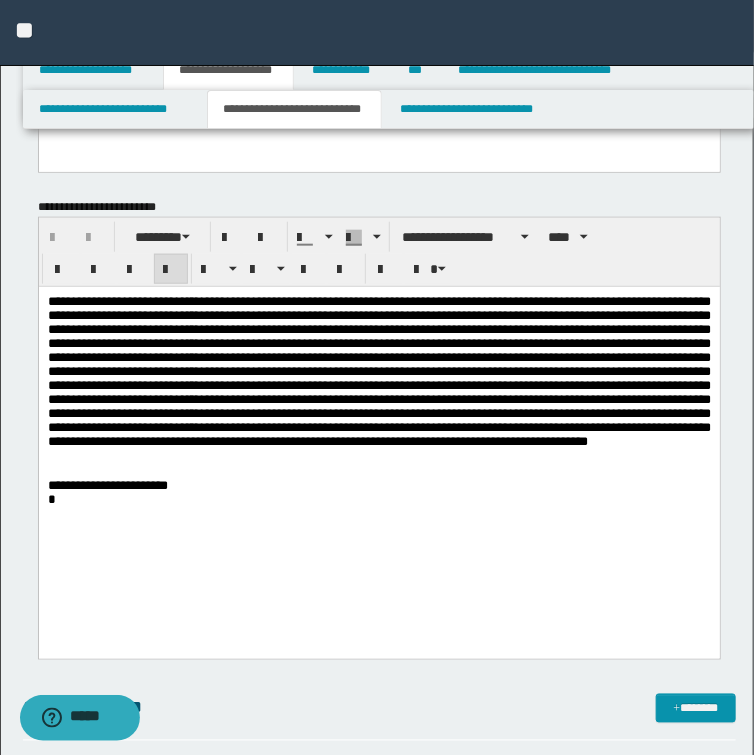 click at bounding box center [378, 371] 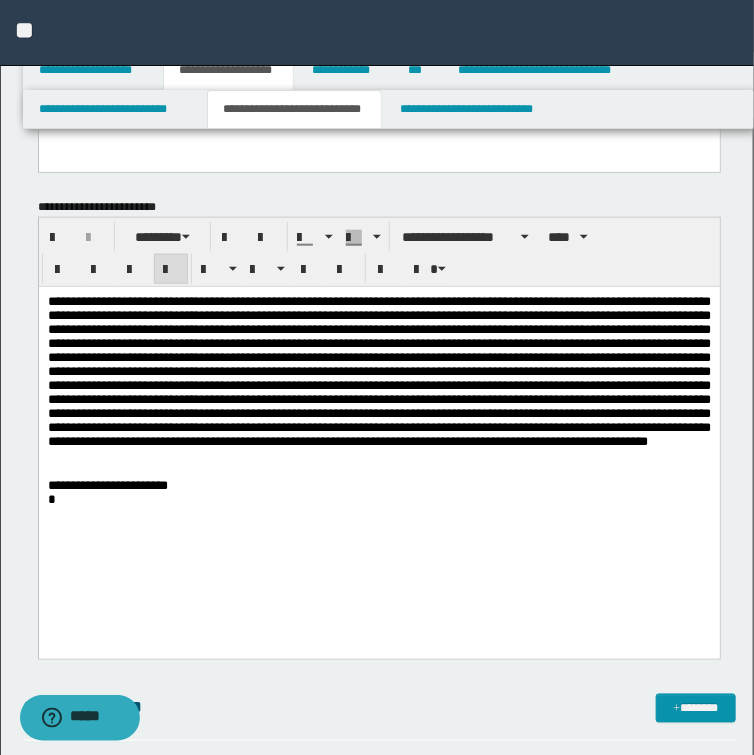 drag, startPoint x: 343, startPoint y: 307, endPoint x: 338, endPoint y: 317, distance: 11.18034 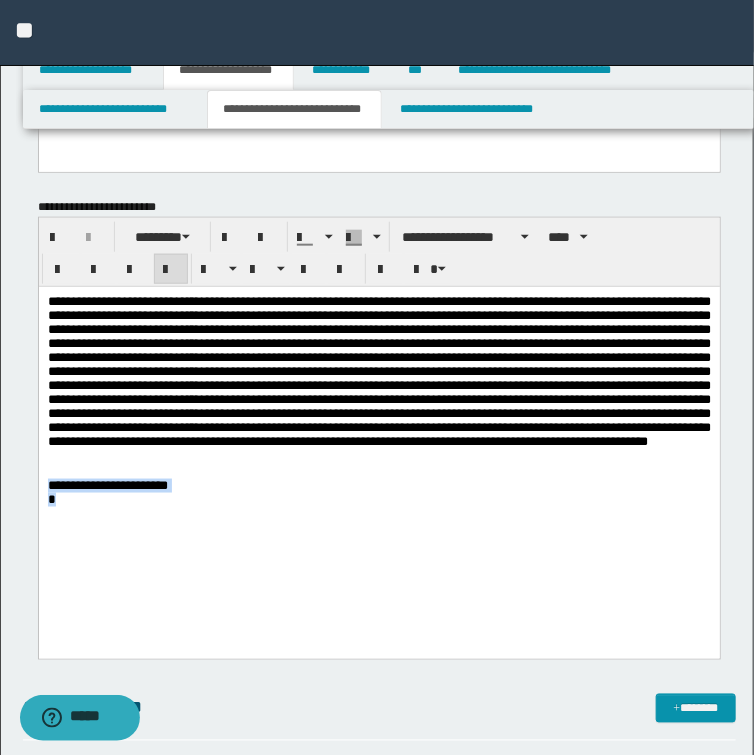 drag, startPoint x: 71, startPoint y: 553, endPoint x: 35, endPoint y: 526, distance: 45 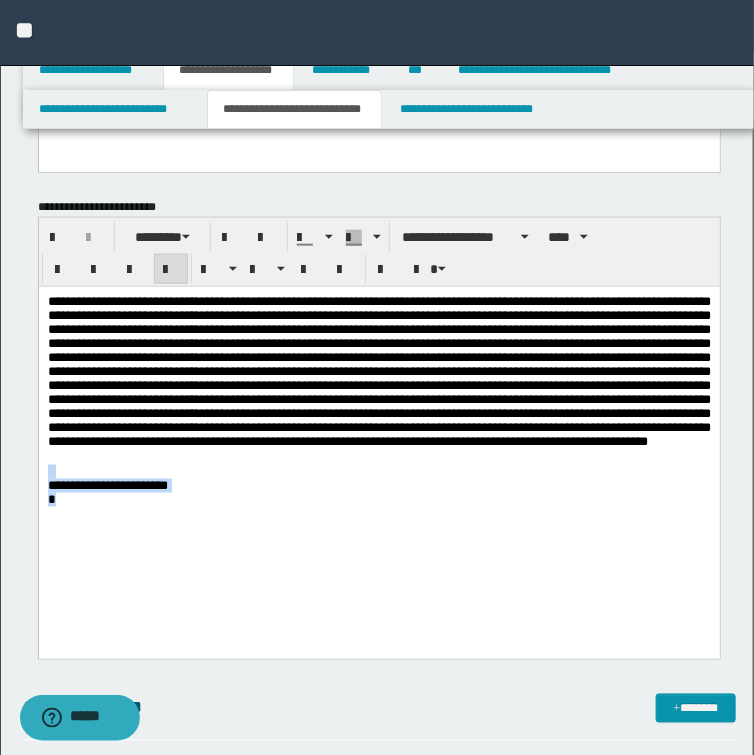 drag, startPoint x: 89, startPoint y: 558, endPoint x: 41, endPoint y: 505, distance: 71.50524 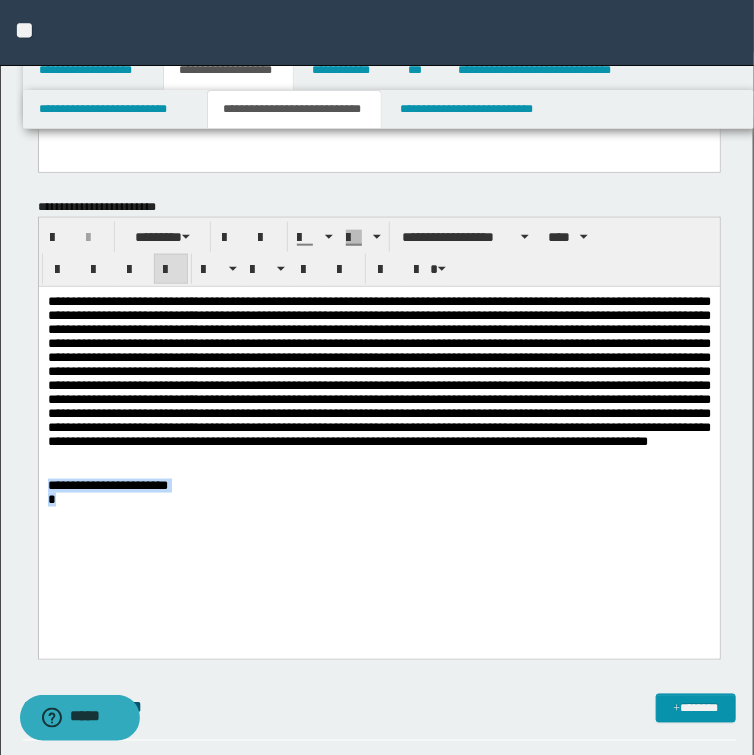 drag, startPoint x: 79, startPoint y: 542, endPoint x: 23, endPoint y: 527, distance: 57.974133 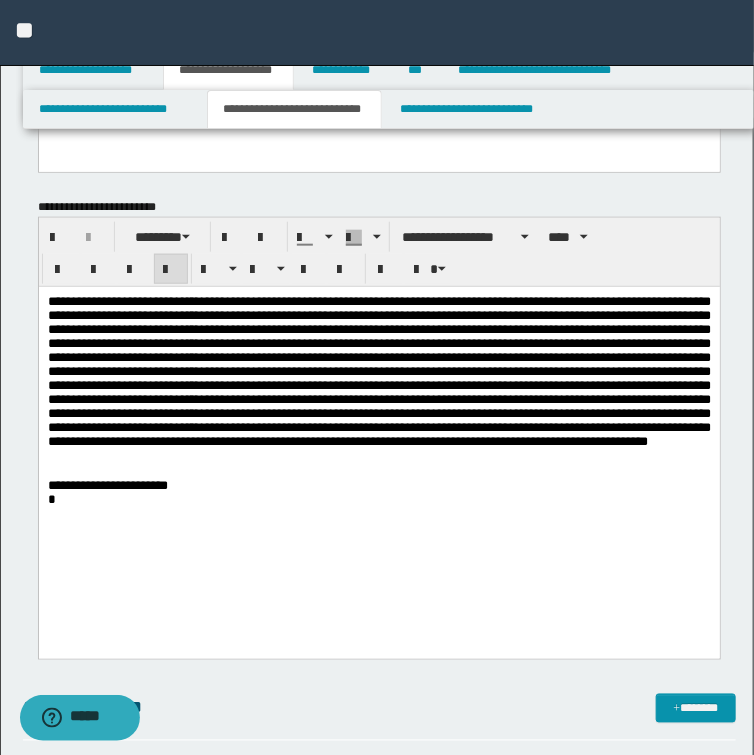 click at bounding box center [379, 457] 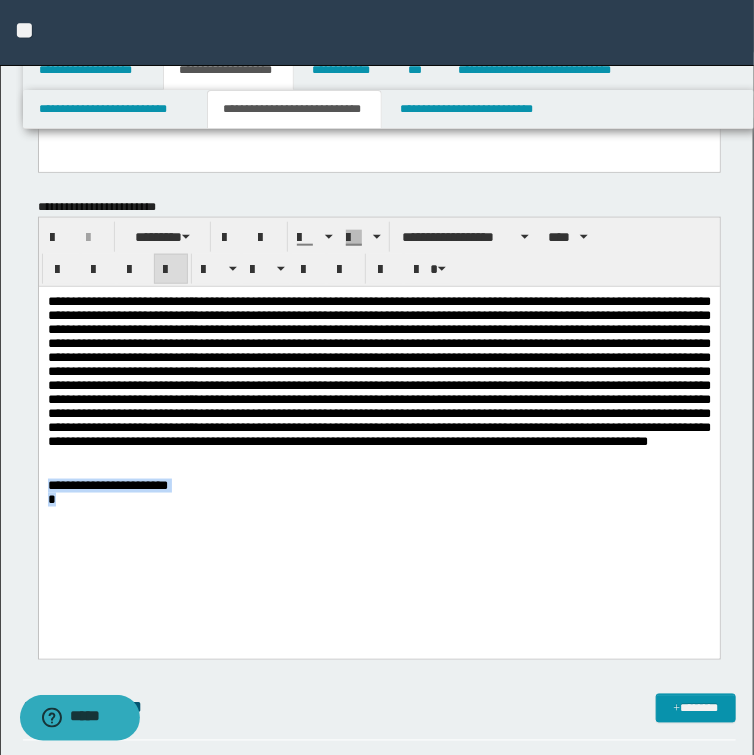 drag, startPoint x: 63, startPoint y: 544, endPoint x: 74, endPoint y: 805, distance: 261.2317 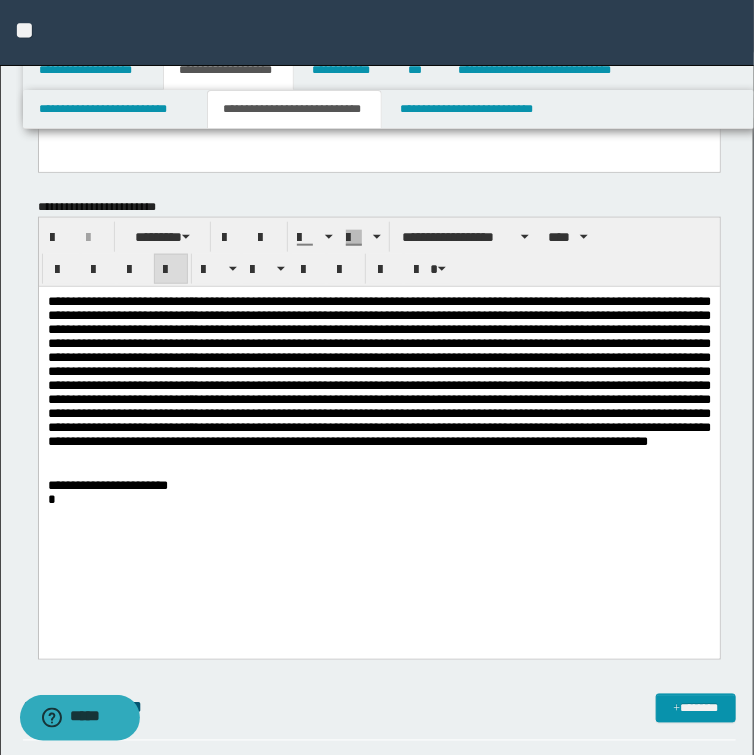 click on "**********" at bounding box center (378, 426) 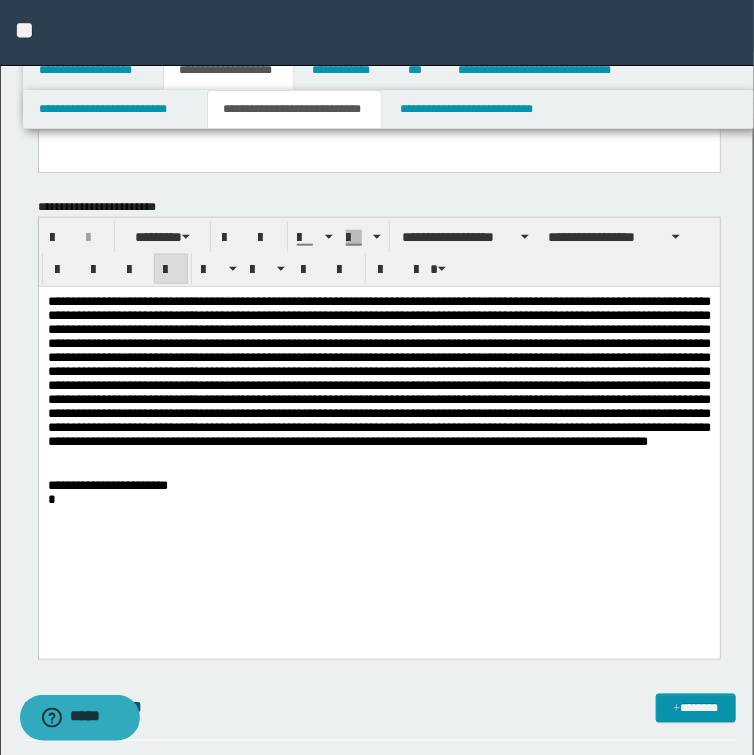 click at bounding box center [379, 457] 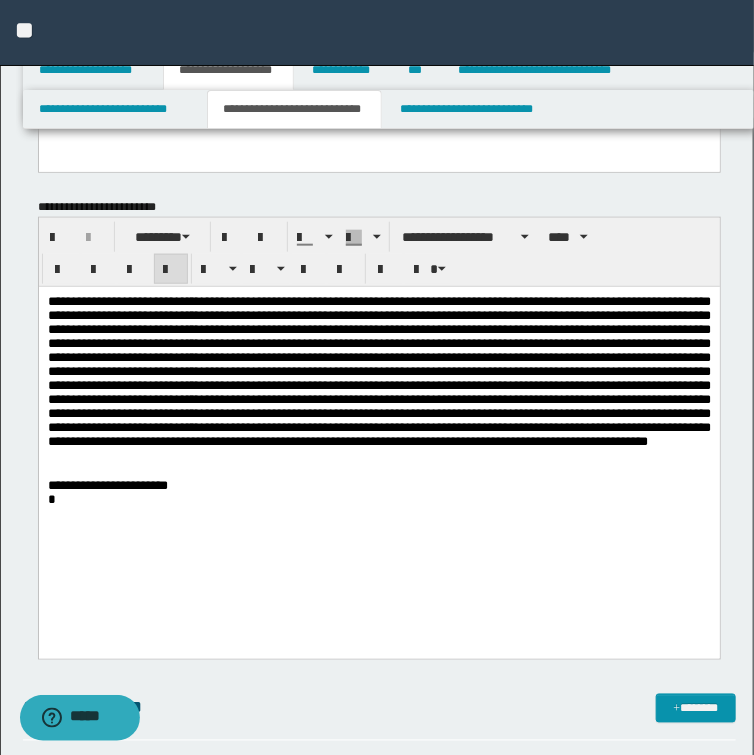 click on "**********" at bounding box center (378, 426) 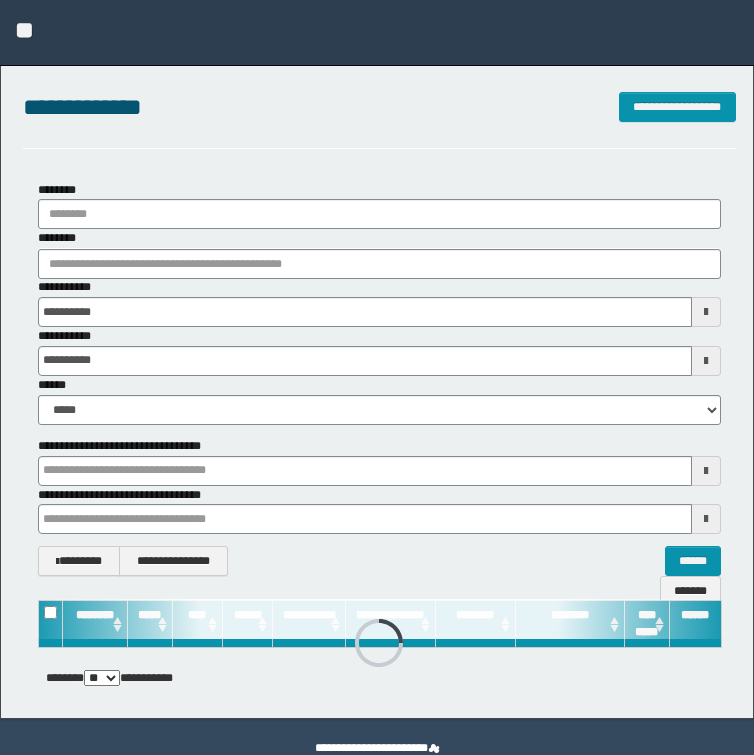 scroll, scrollTop: 0, scrollLeft: 0, axis: both 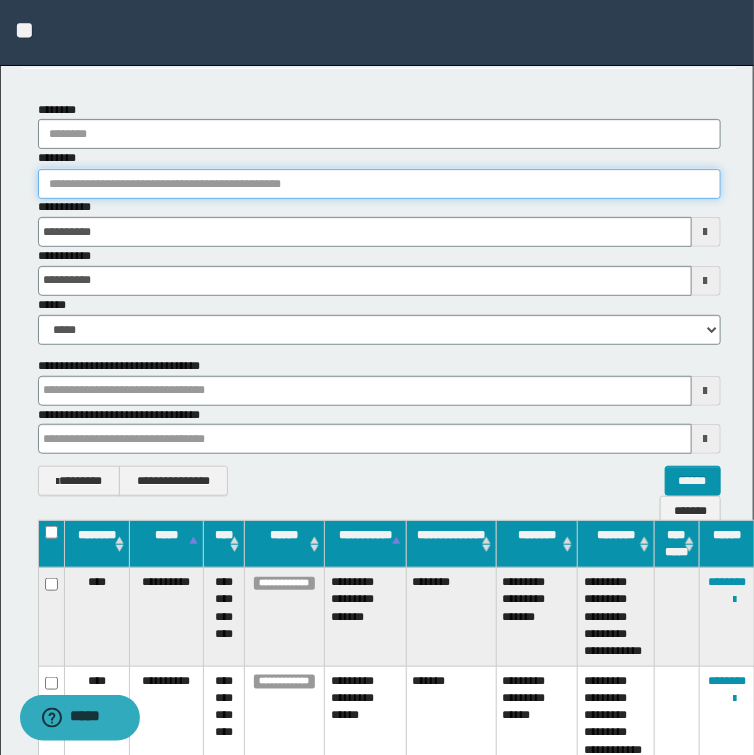 click on "********" at bounding box center (379, 184) 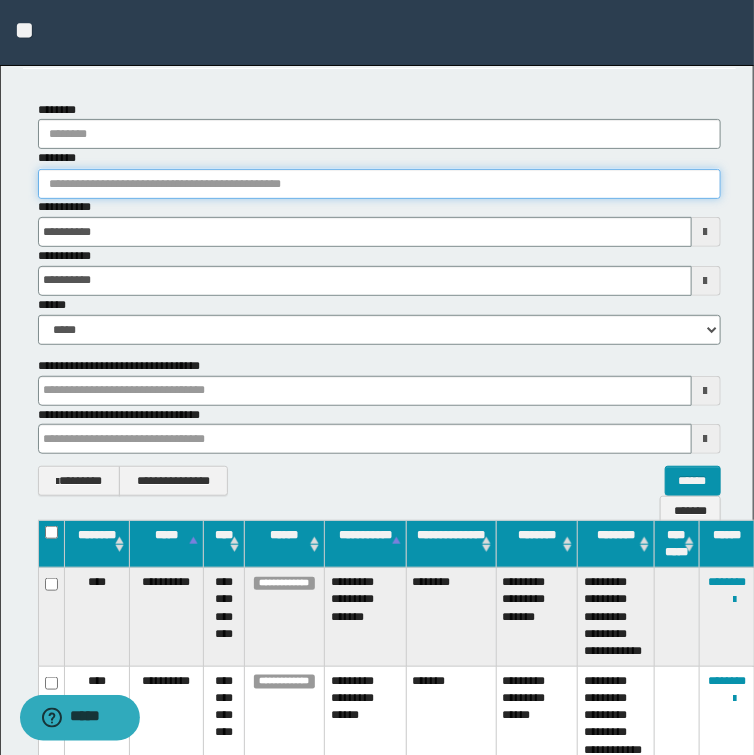 paste on "**********" 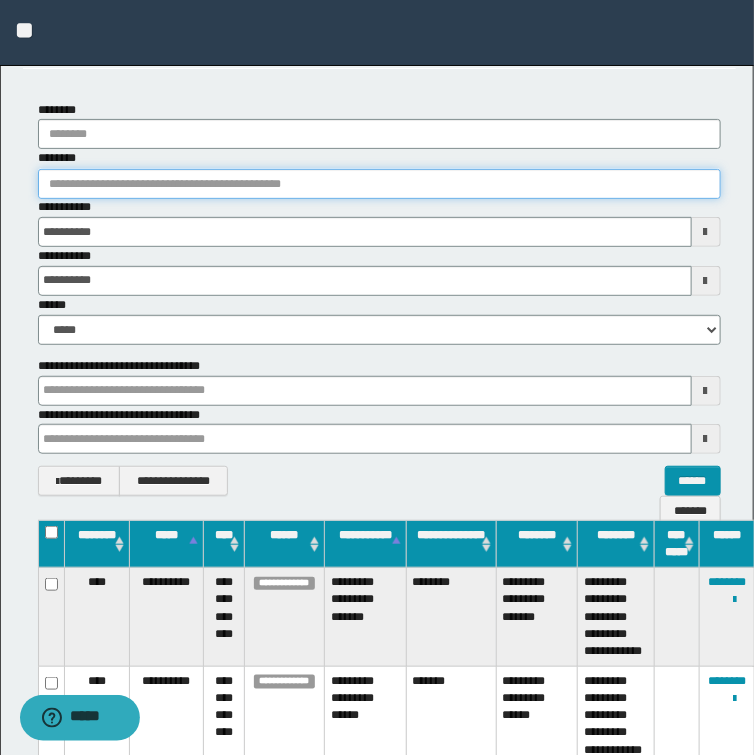 type on "**********" 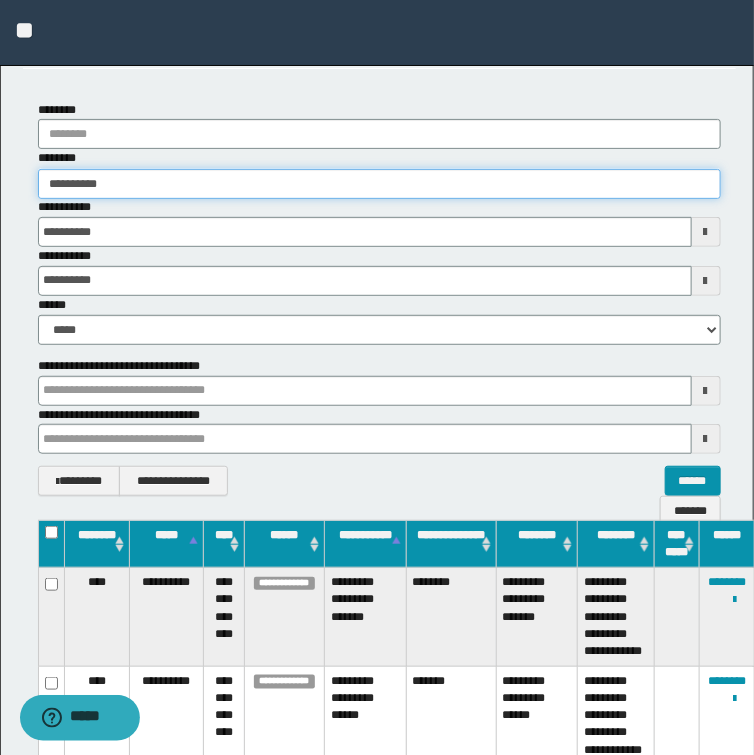 type on "**********" 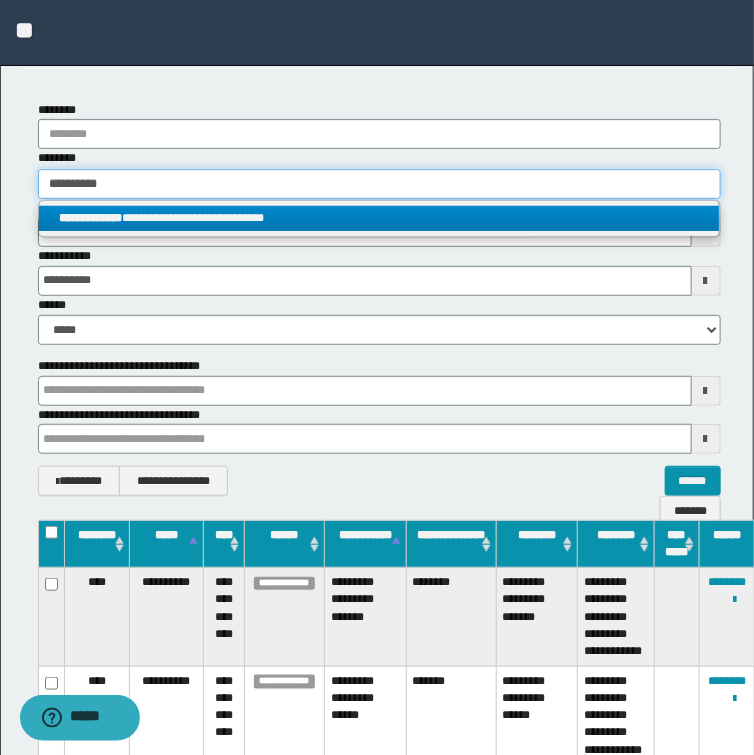 type on "**********" 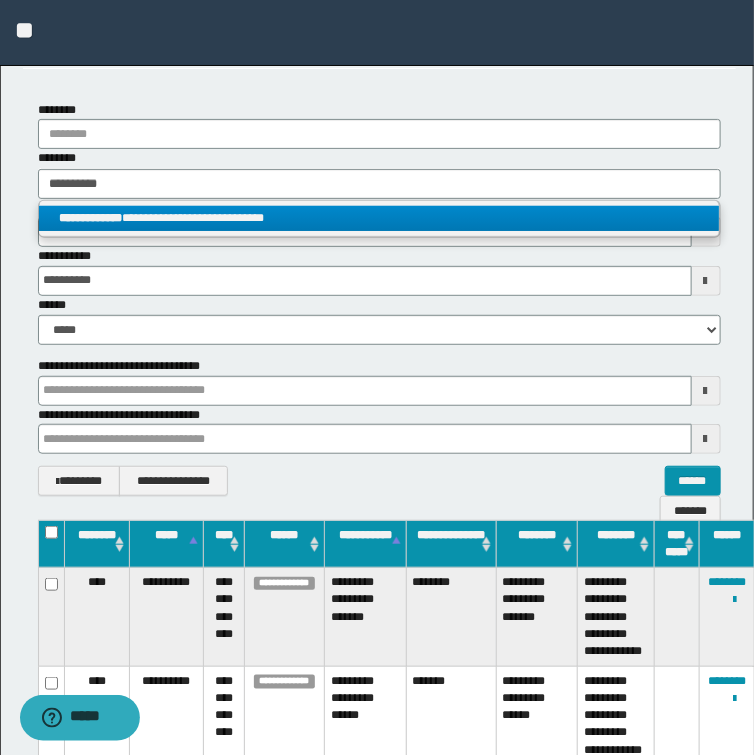 click on "**********" at bounding box center [379, 218] 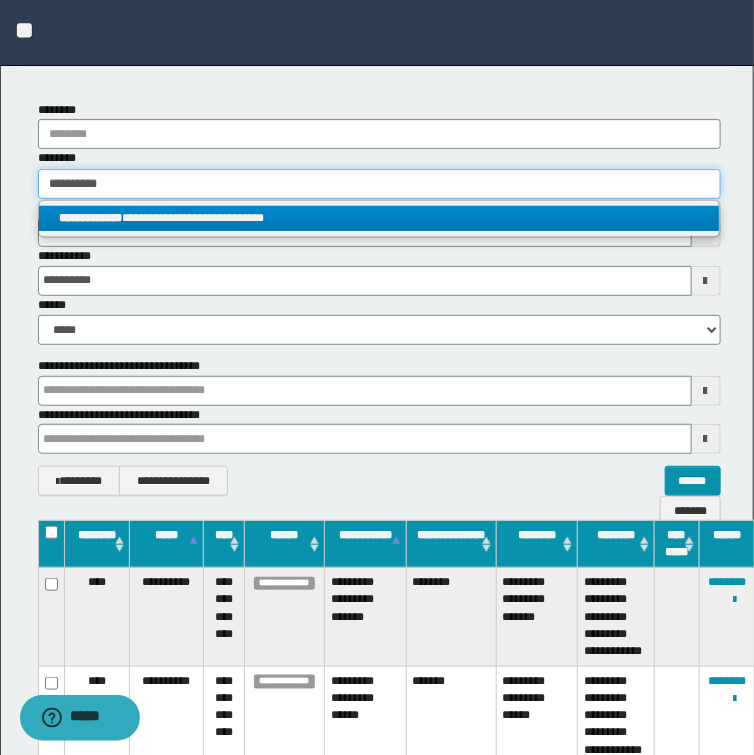 type 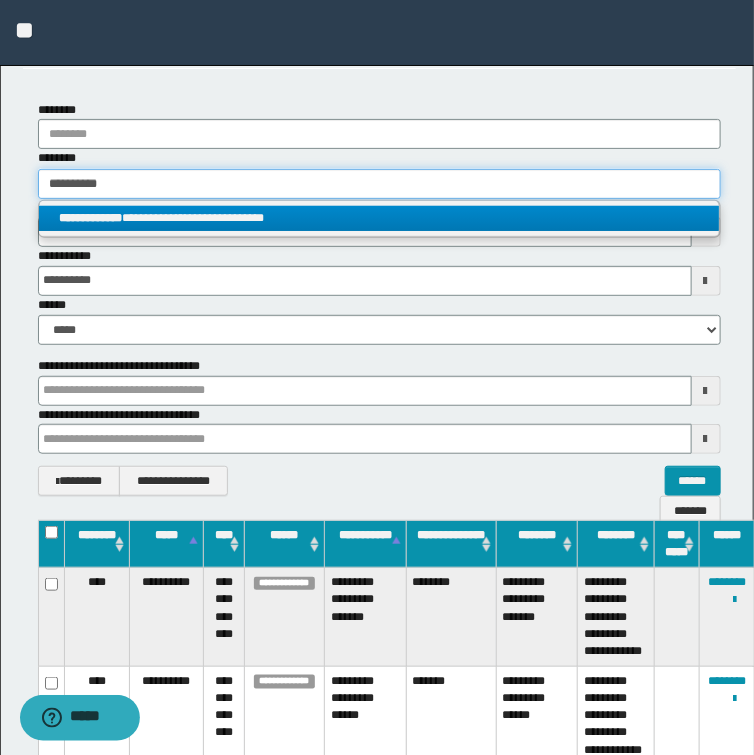 type on "**********" 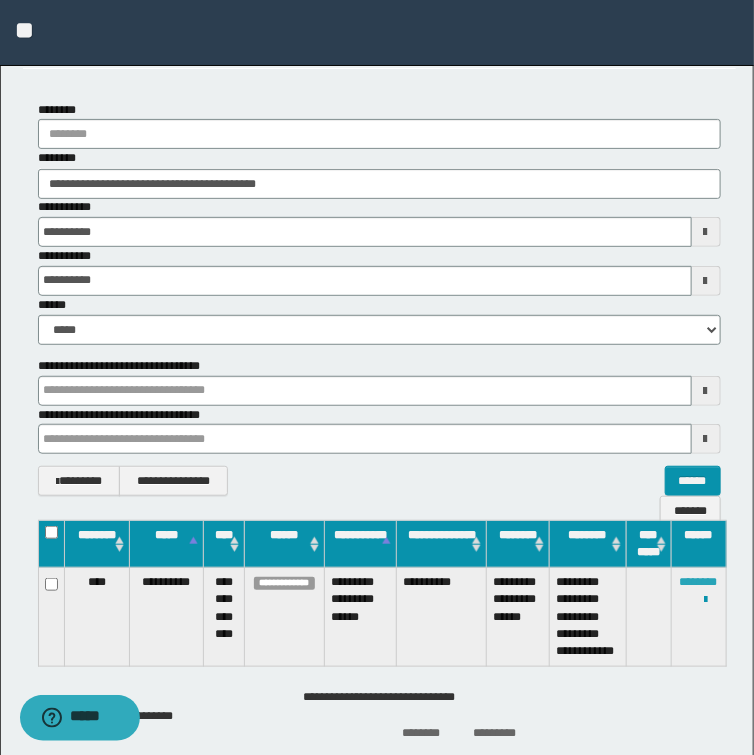 click on "********" at bounding box center [699, 582] 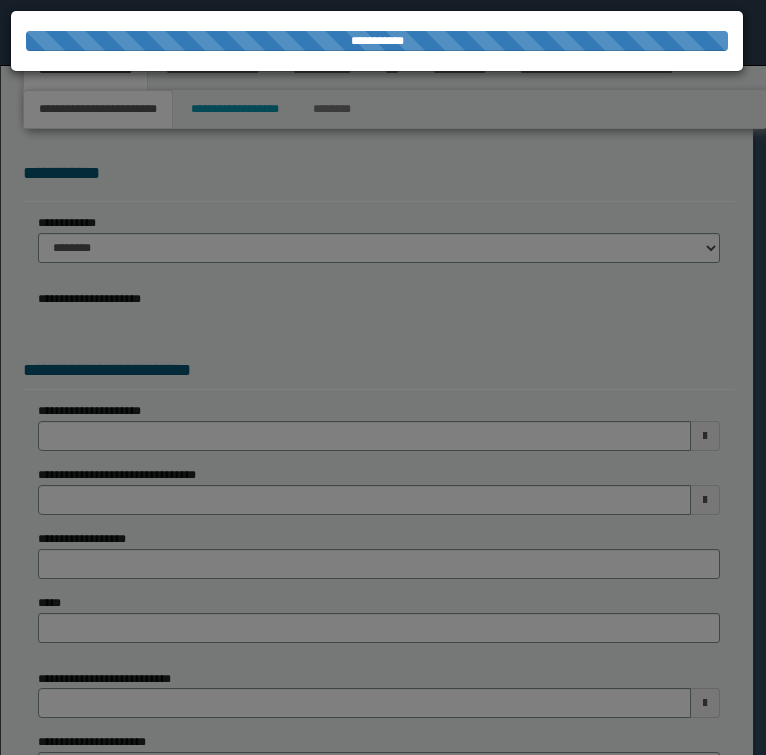 select on "*" 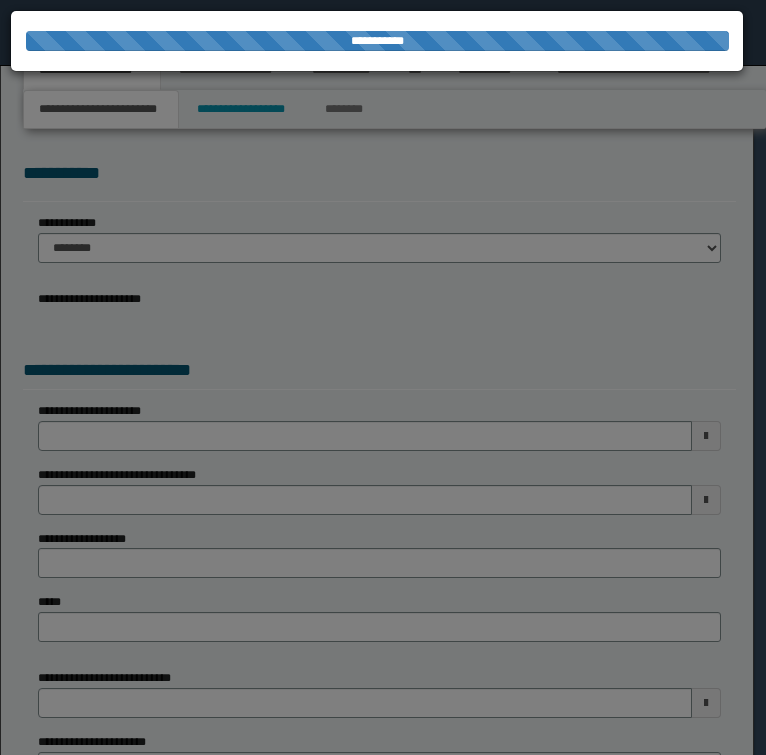 scroll, scrollTop: 0, scrollLeft: 0, axis: both 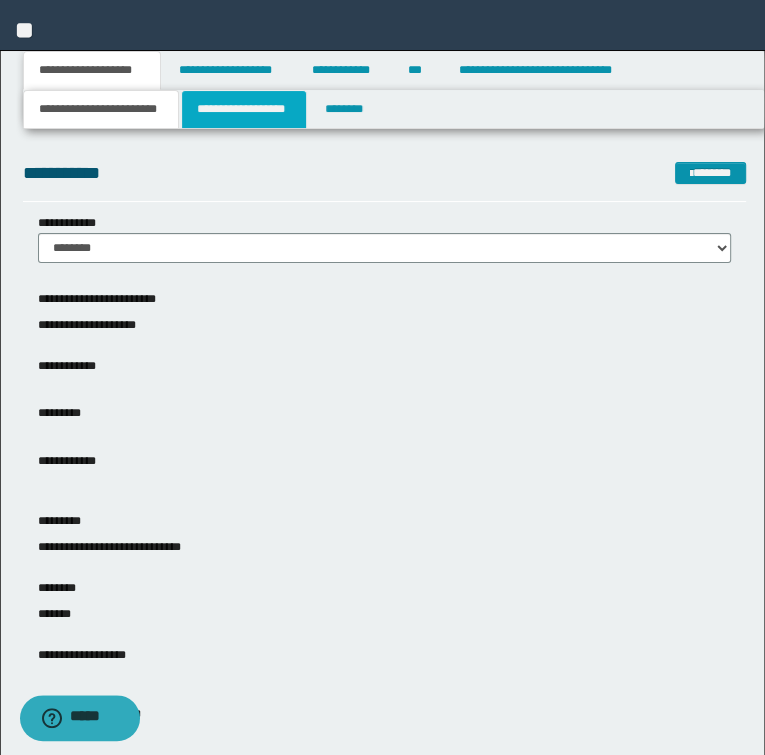 click on "**********" at bounding box center (244, 109) 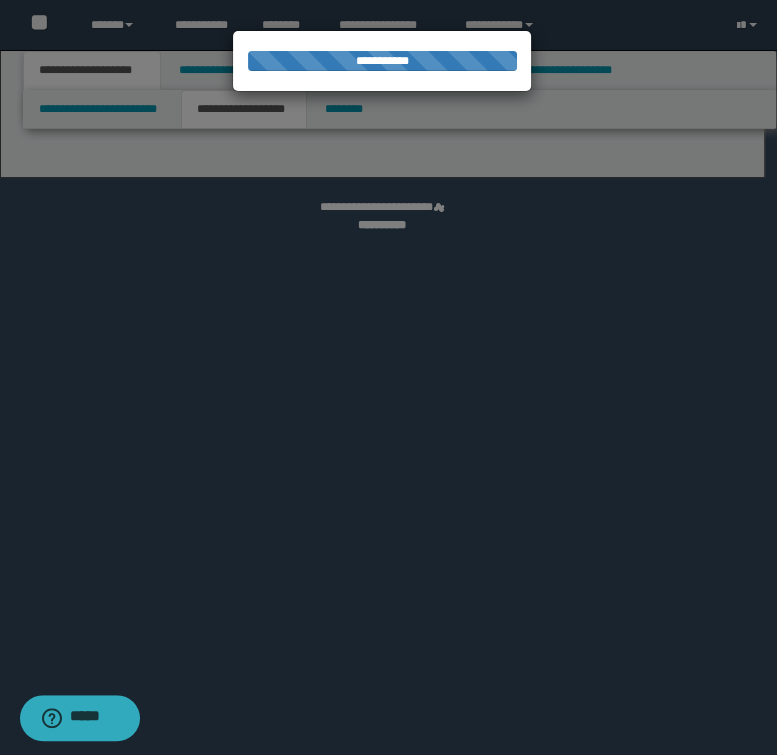 select on "*" 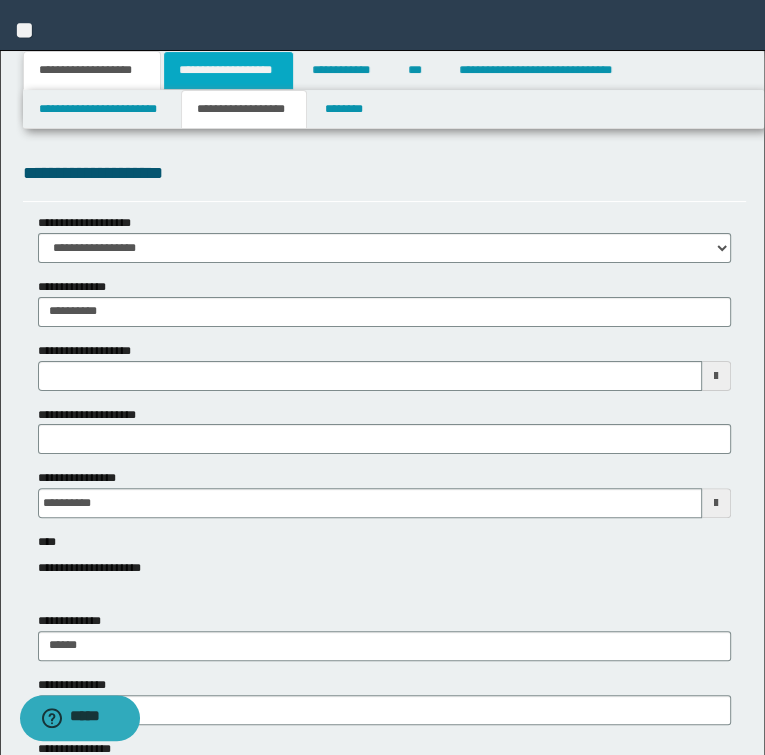 click on "**********" at bounding box center (228, 70) 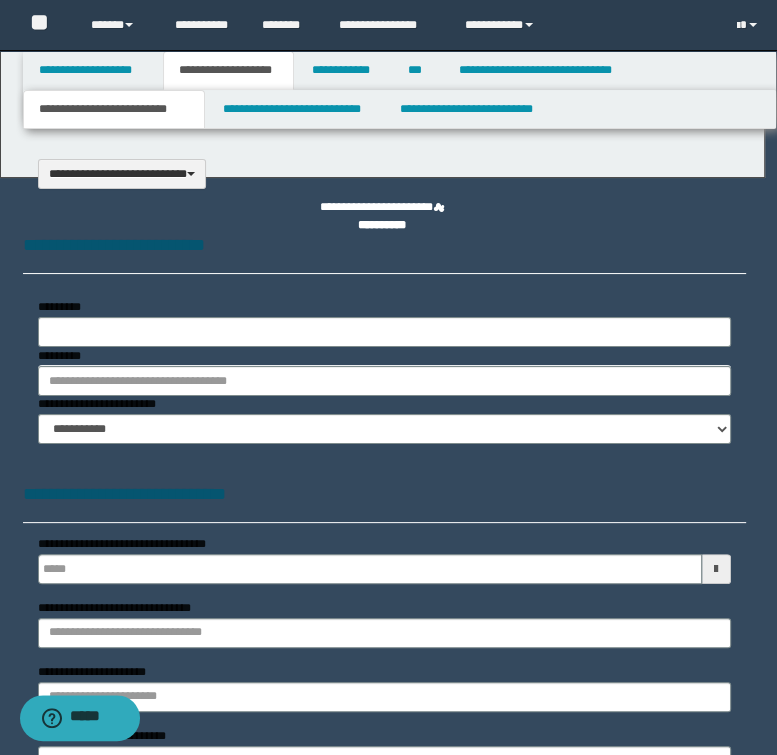 select on "*" 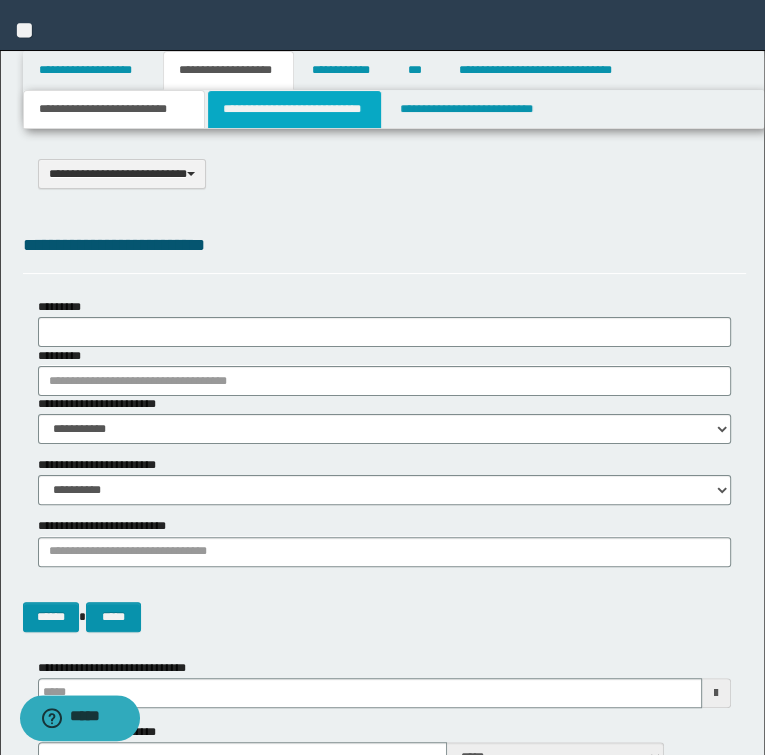 click on "**********" at bounding box center (294, 109) 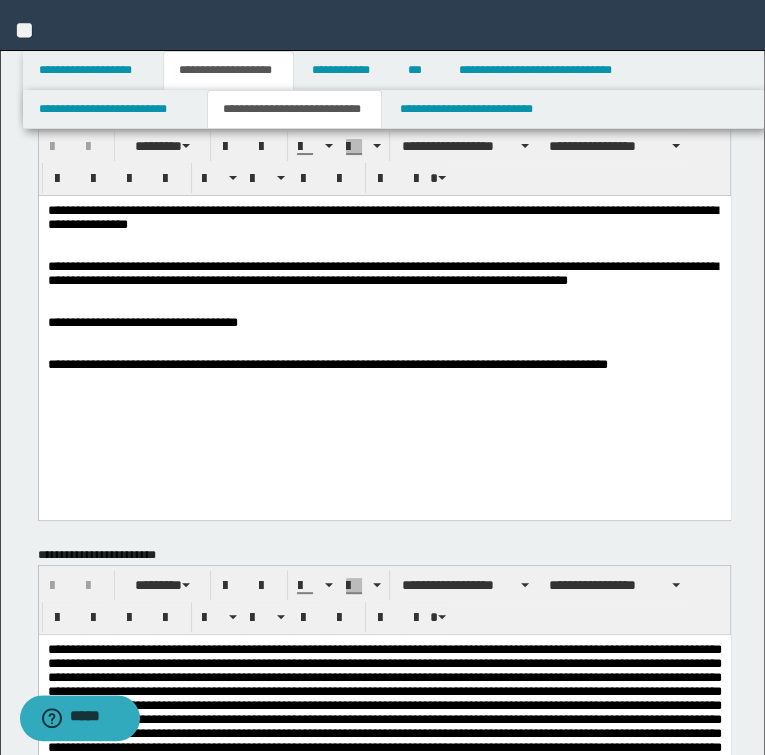 scroll, scrollTop: 80, scrollLeft: 0, axis: vertical 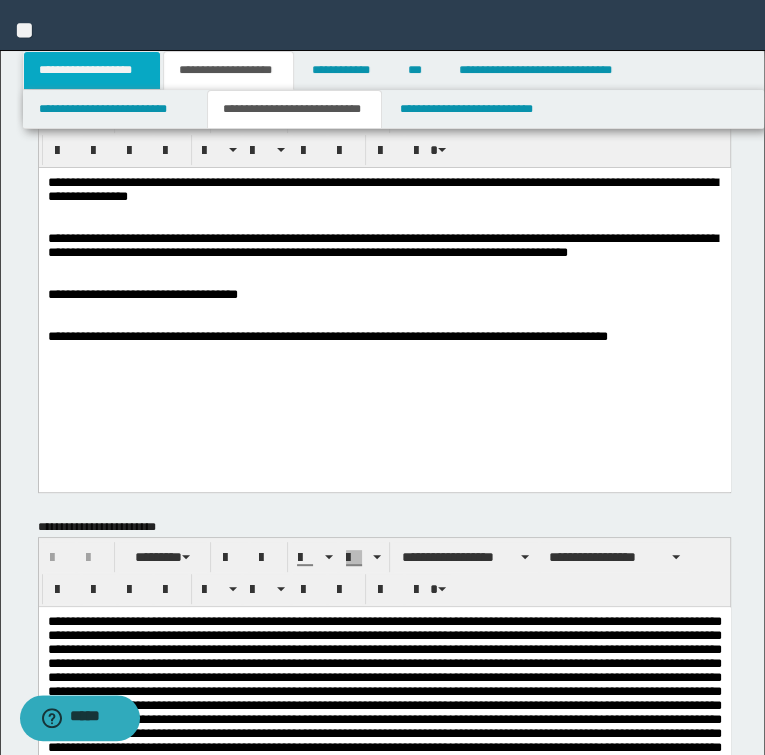 click on "**********" at bounding box center (92, 70) 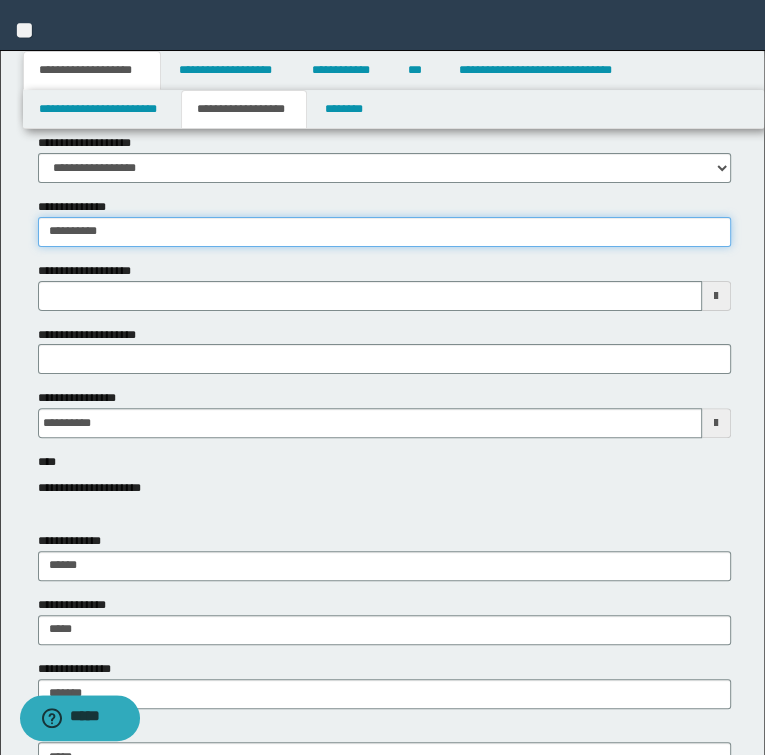 drag, startPoint x: 119, startPoint y: 231, endPoint x: 3, endPoint y: 233, distance: 116.01724 